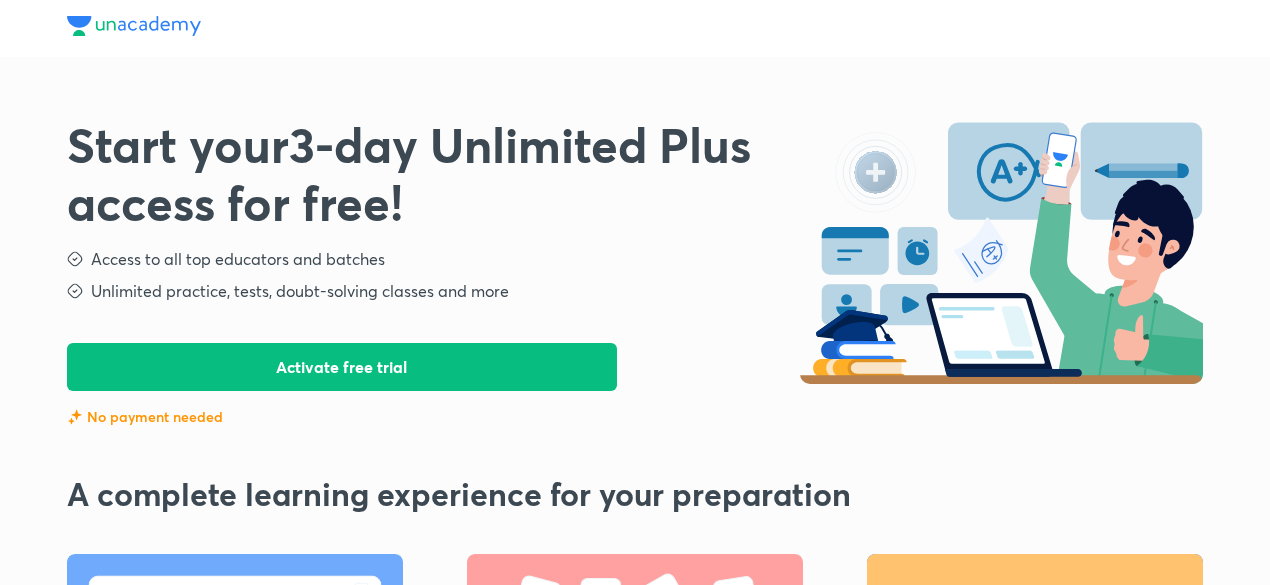 scroll, scrollTop: 0, scrollLeft: 0, axis: both 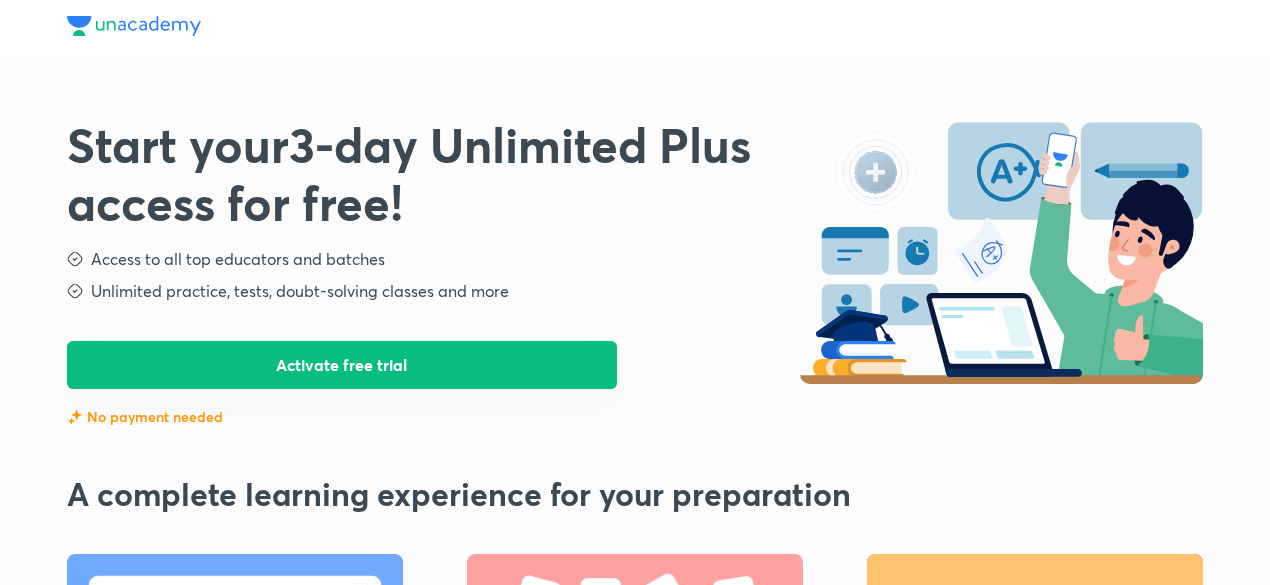 click on "Activate free trial" at bounding box center [342, 365] 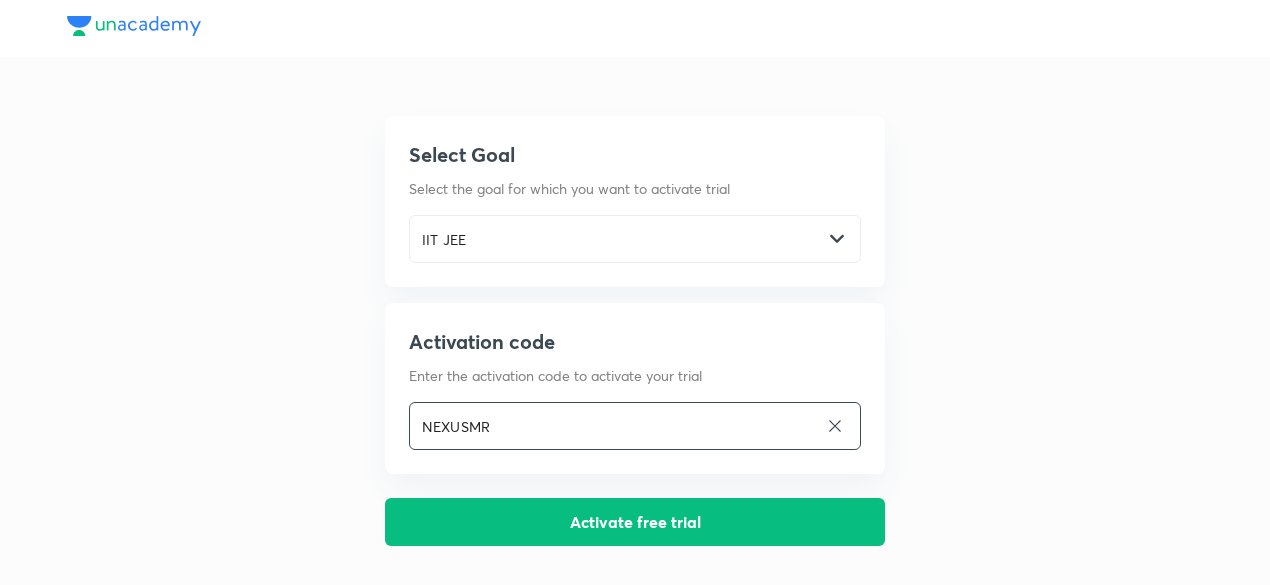 click on "NEXUSMR" at bounding box center [614, 426] 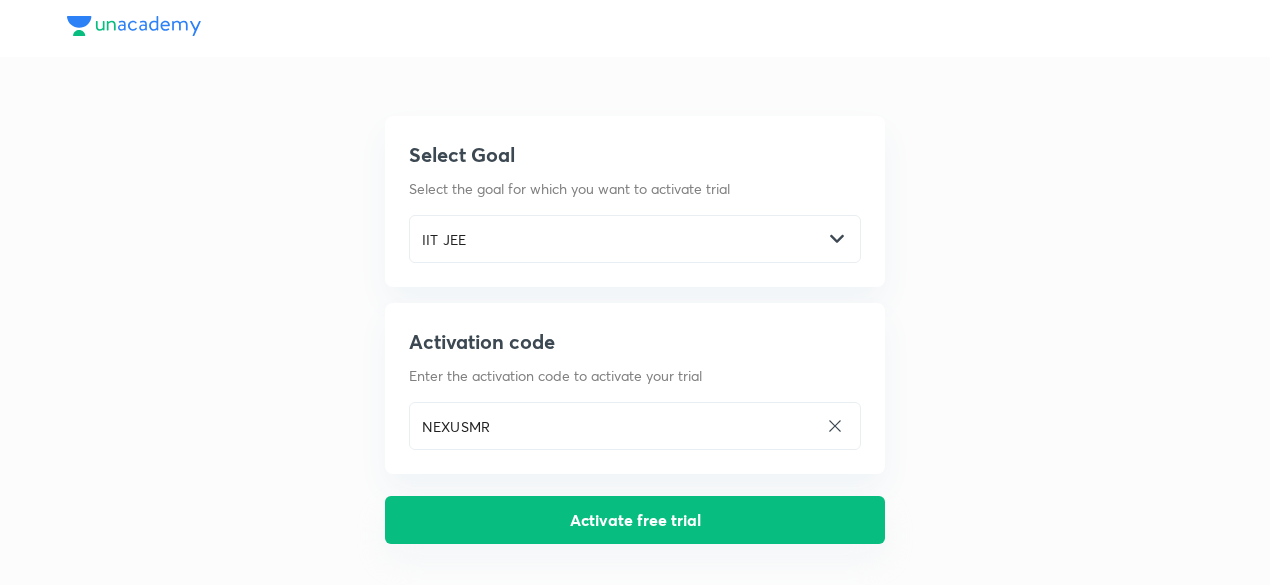 click on "Activate free trial" at bounding box center (635, 520) 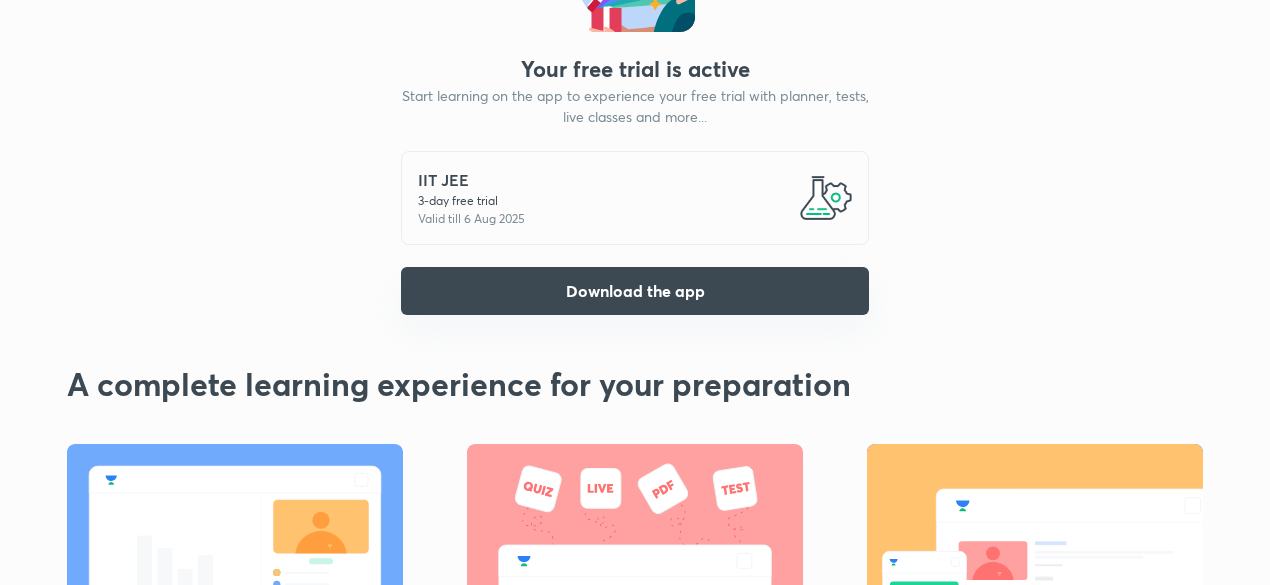 scroll, scrollTop: 0, scrollLeft: 0, axis: both 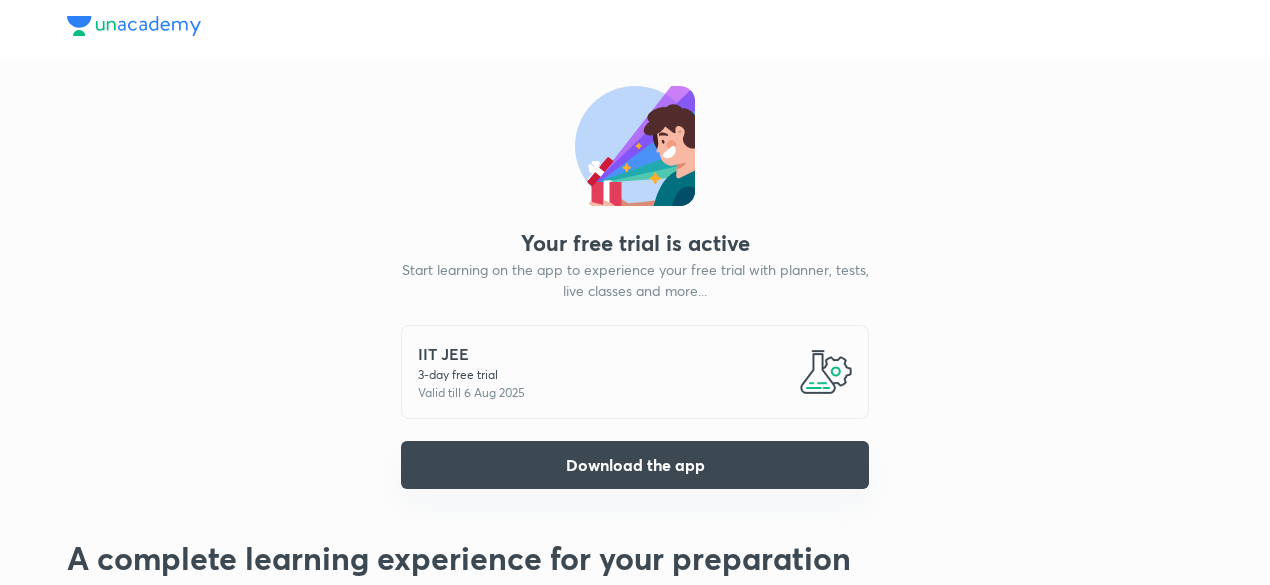 click on "Download the app" at bounding box center (635, 465) 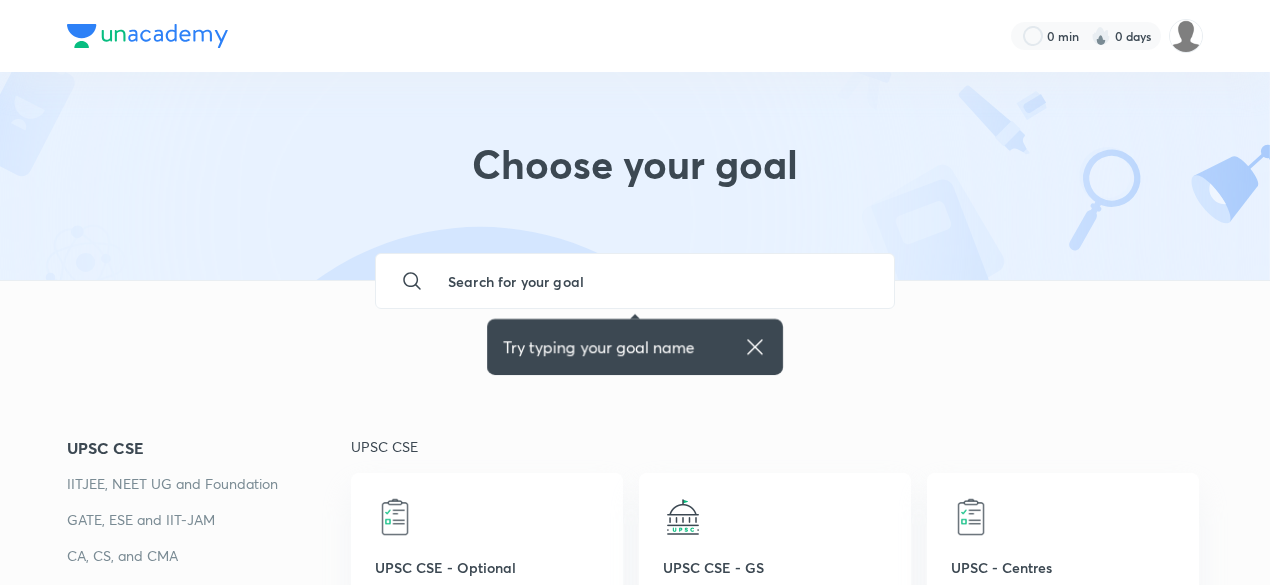 scroll, scrollTop: 0, scrollLeft: 0, axis: both 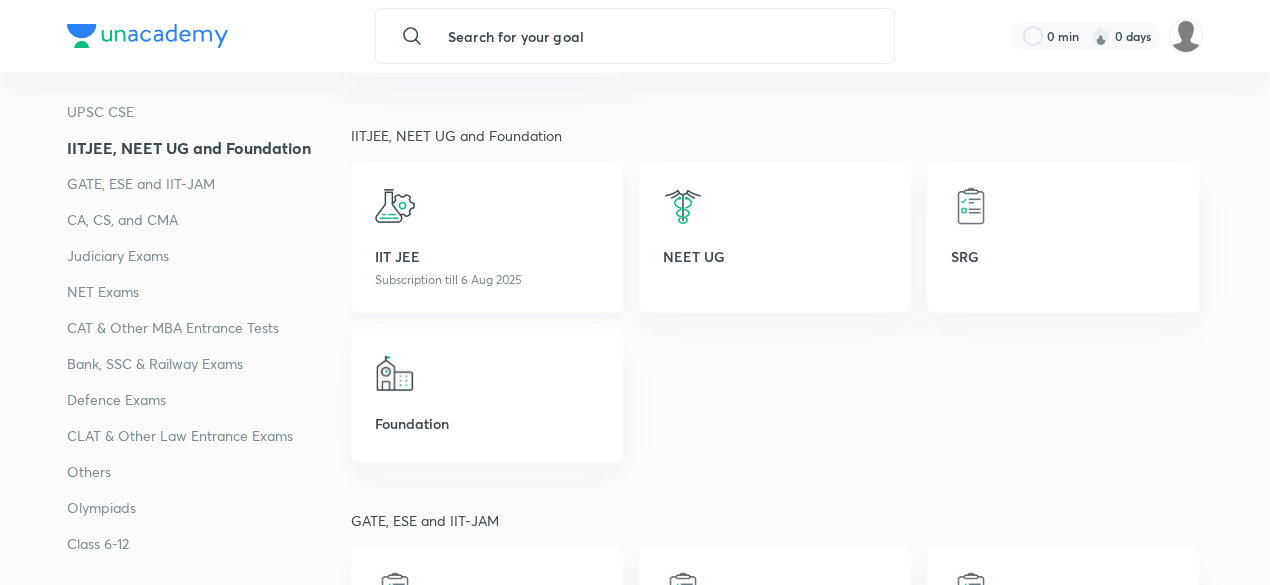 click on "IIT JEE Subscription till [DAY] [MONTH] [YEAR]" at bounding box center [487, 237] 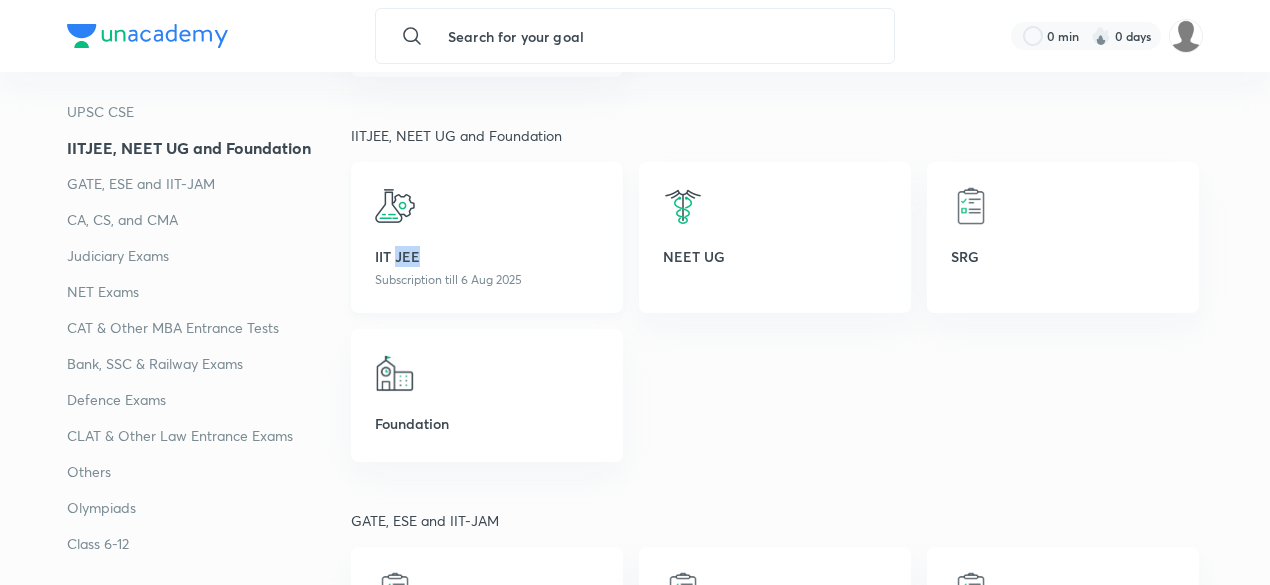 click on "IIT JEE Subscription till [DAY] [MONTH] [YEAR]" at bounding box center (487, 237) 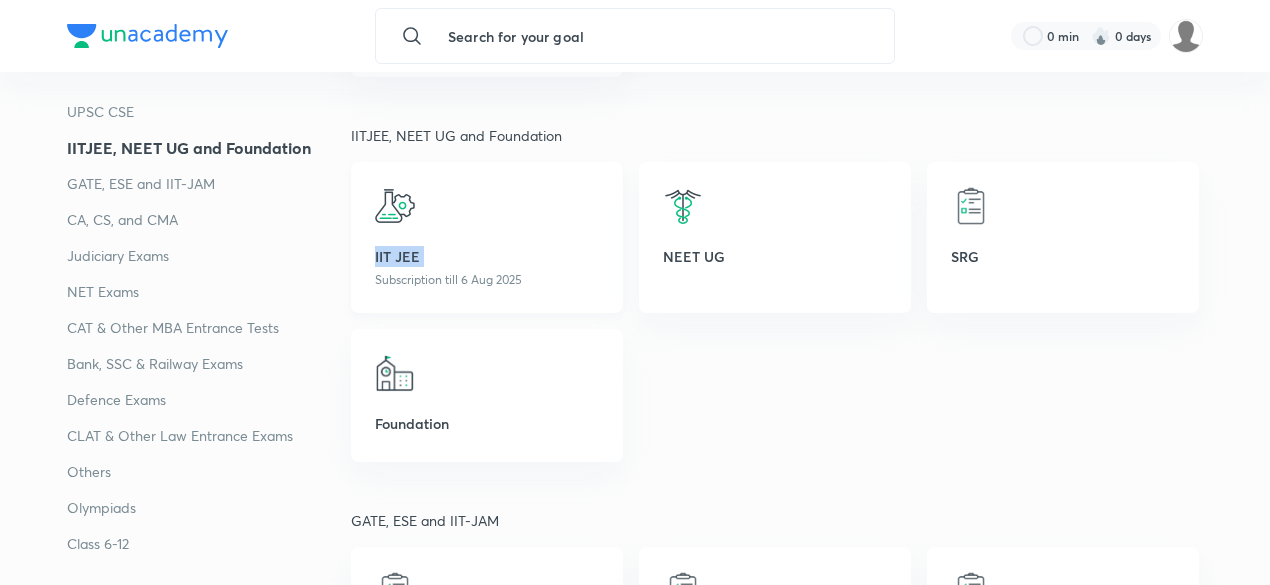 click on "IIT JEE Subscription till [DAY] [MONTH] [YEAR]" at bounding box center [487, 237] 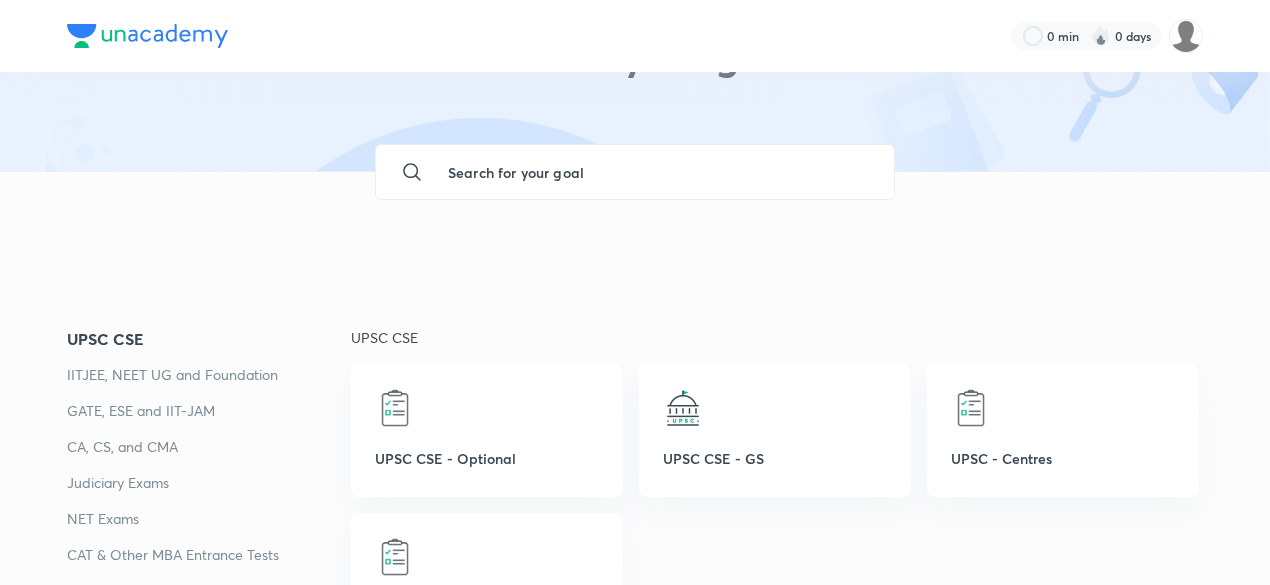 scroll, scrollTop: 0, scrollLeft: 0, axis: both 